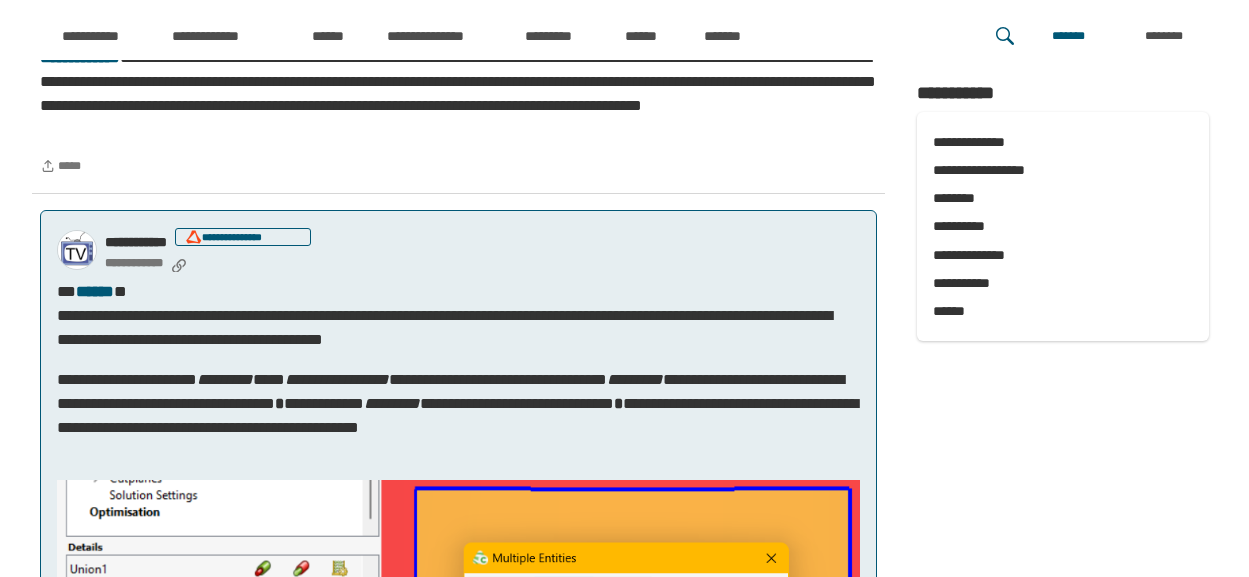 scroll, scrollTop: 3105, scrollLeft: 0, axis: vertical 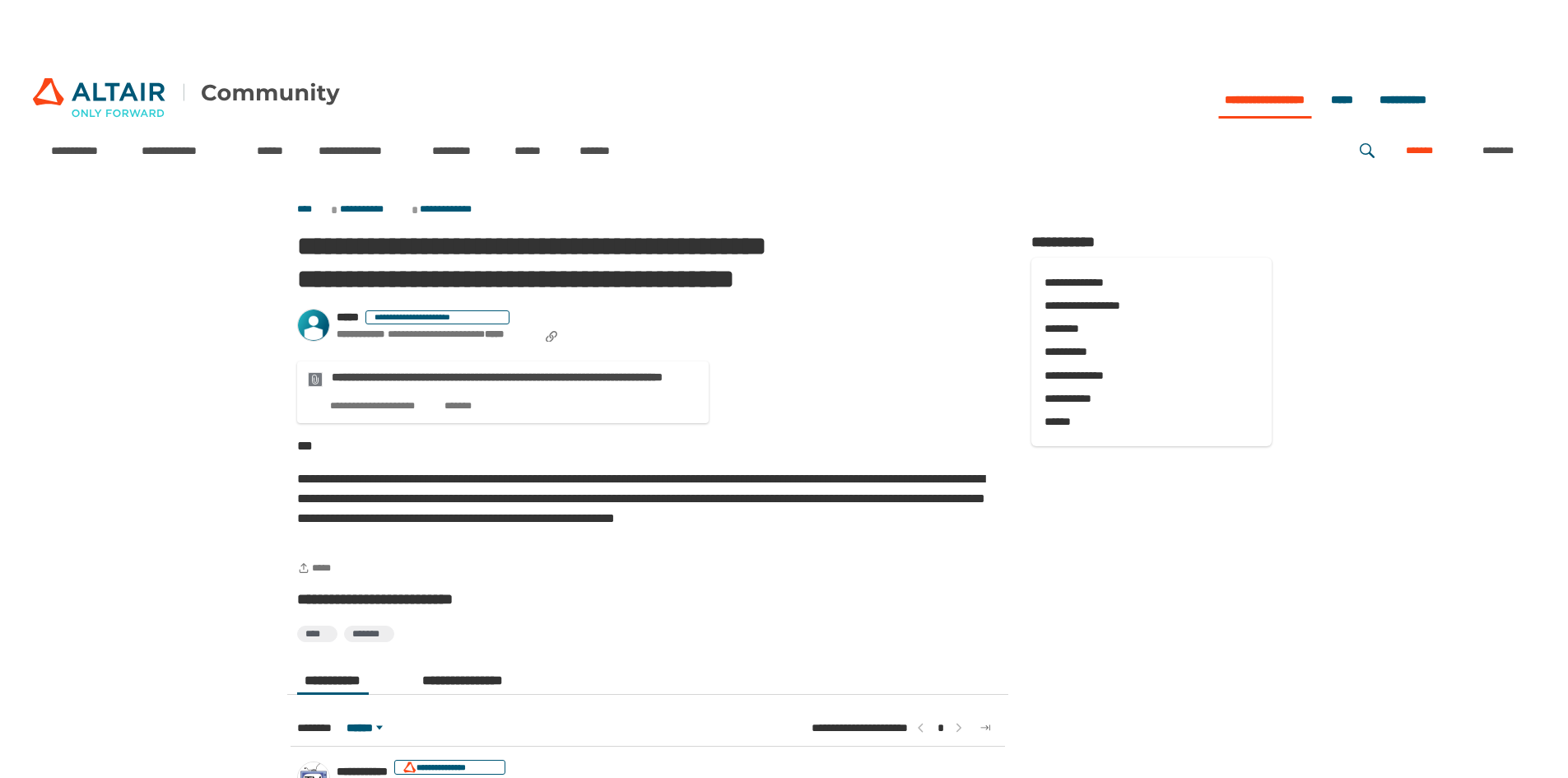 click on "*******" at bounding box center (1419, 151) 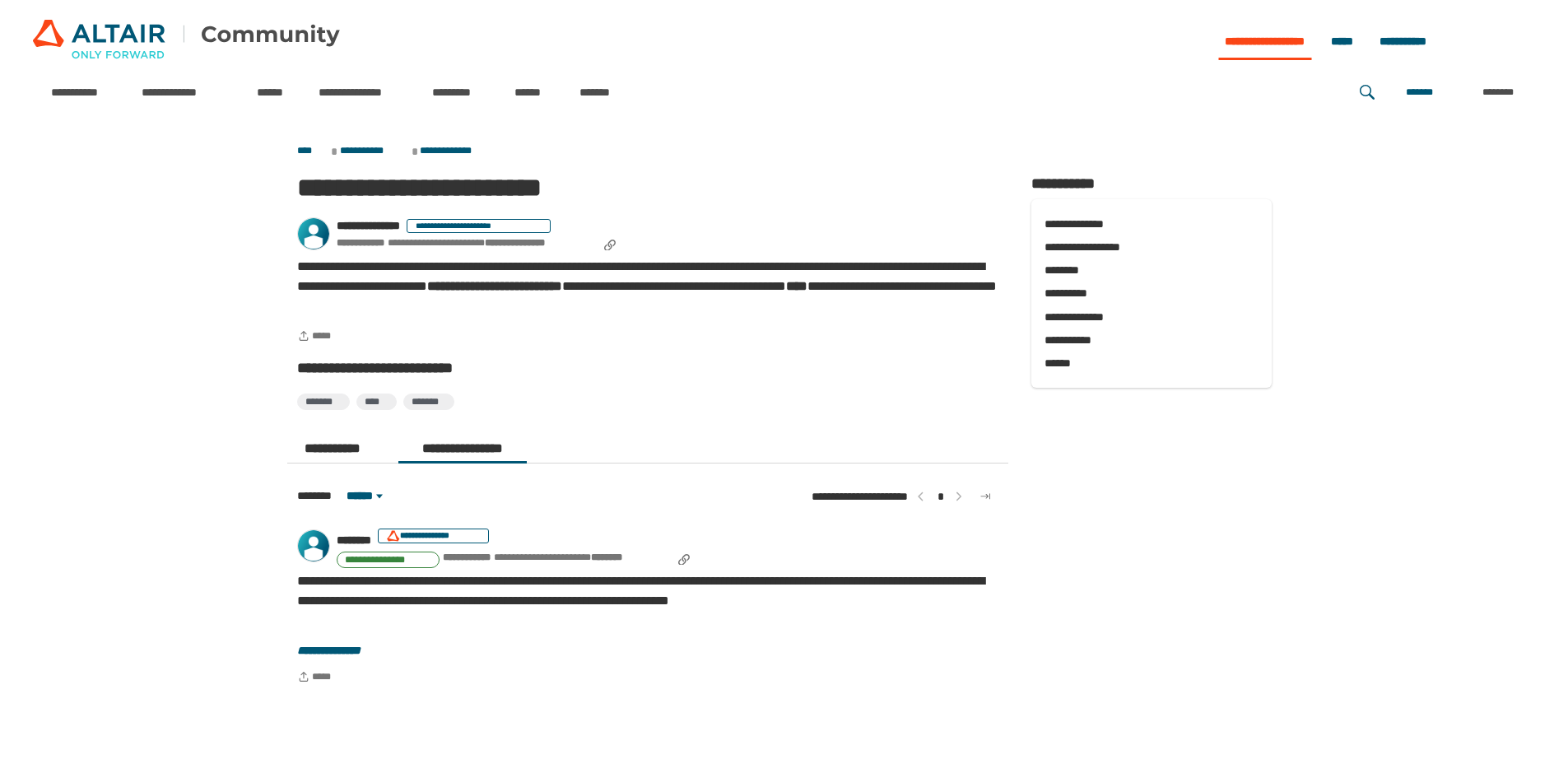 scroll, scrollTop: 0, scrollLeft: 0, axis: both 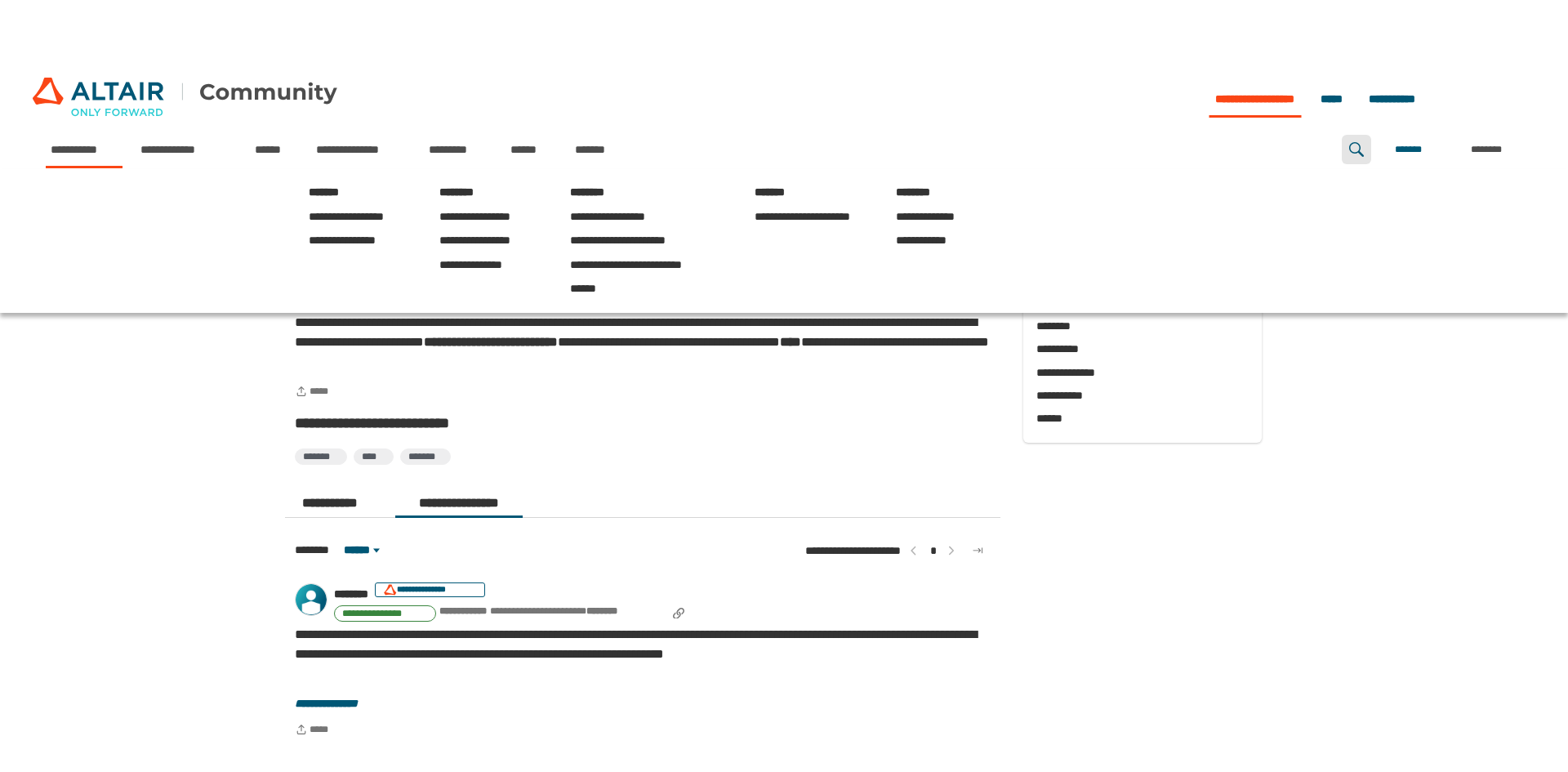click at bounding box center (1356, 149) 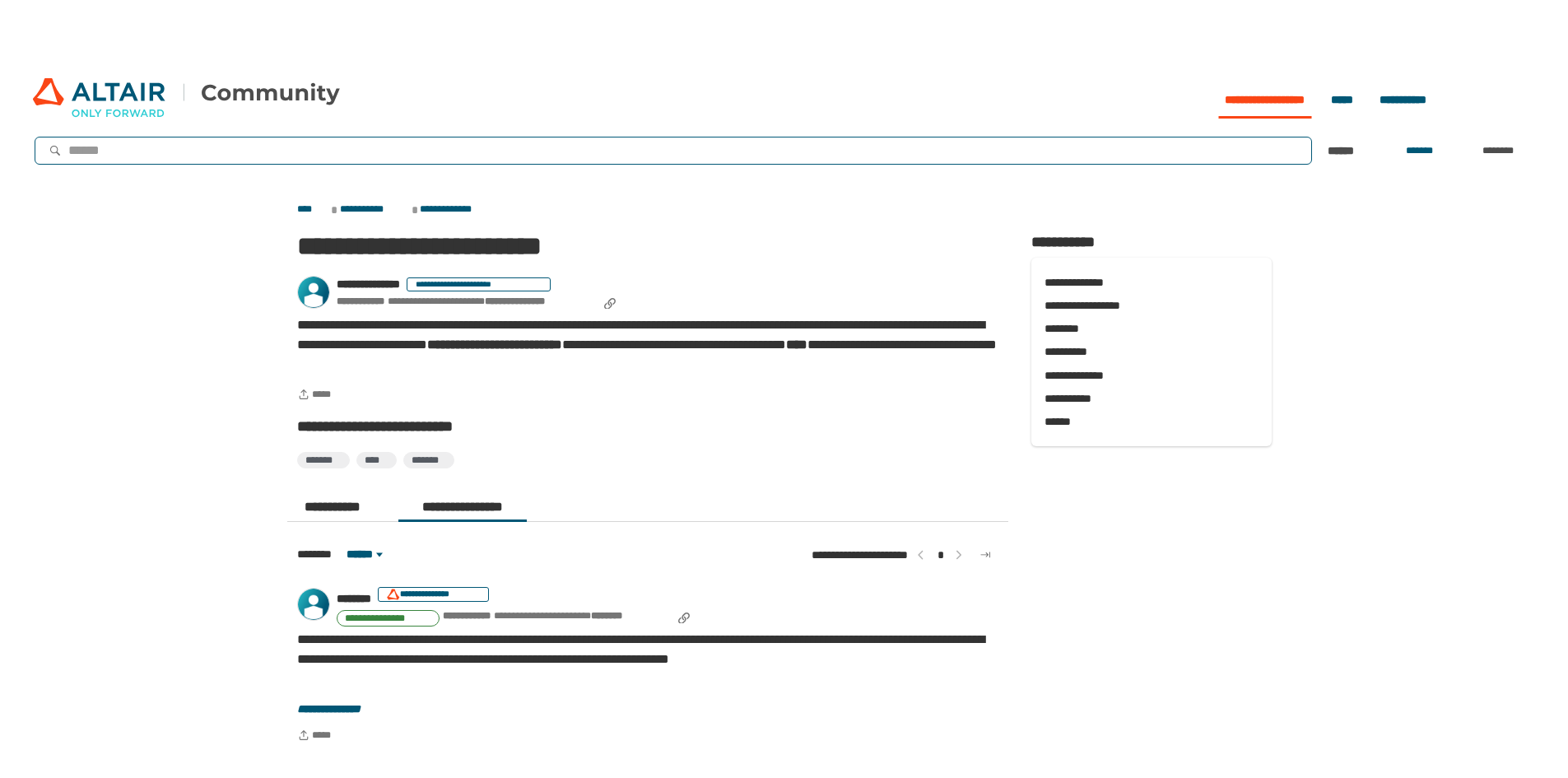 click at bounding box center (685, 151) 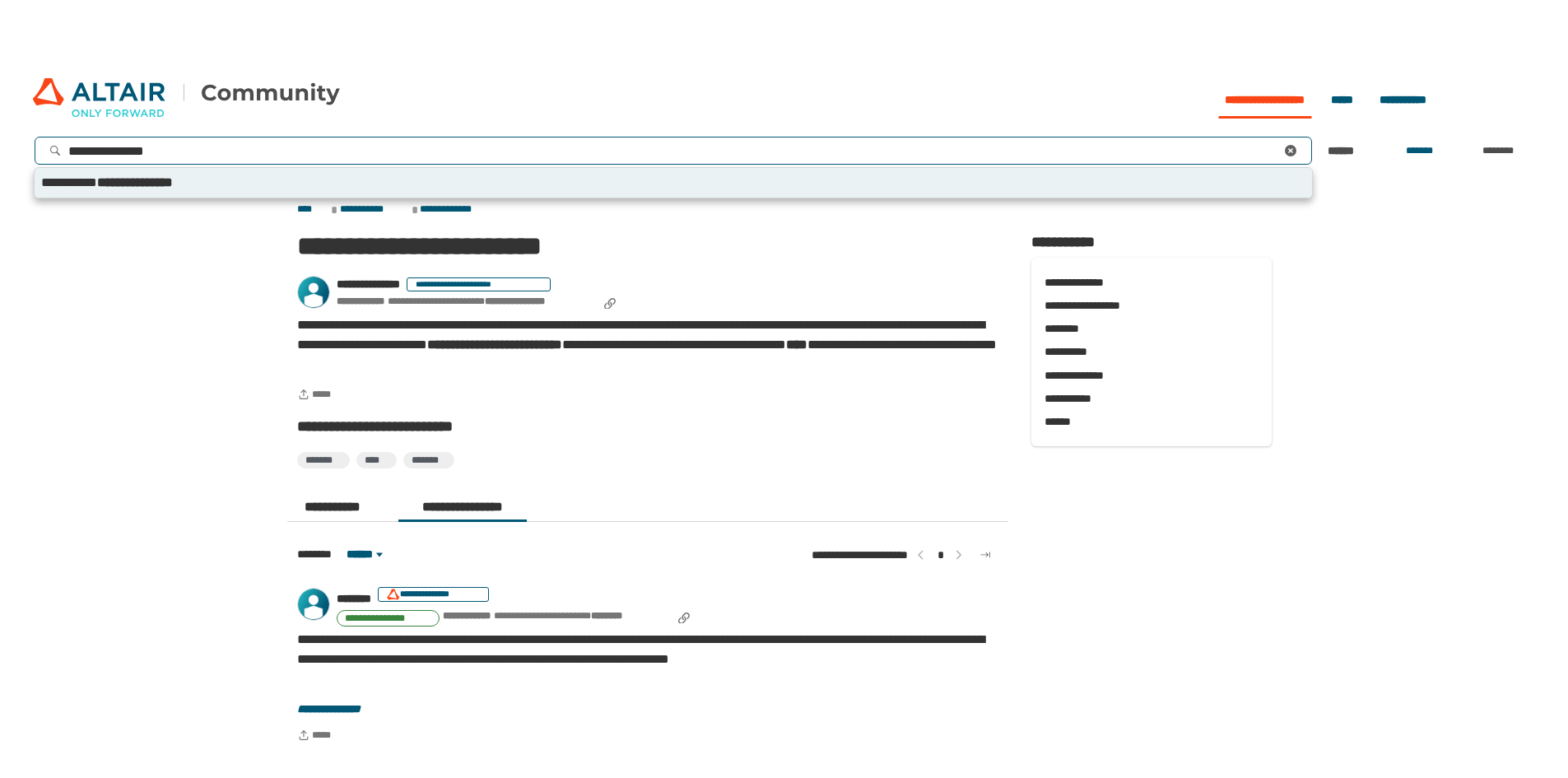 type on "**********" 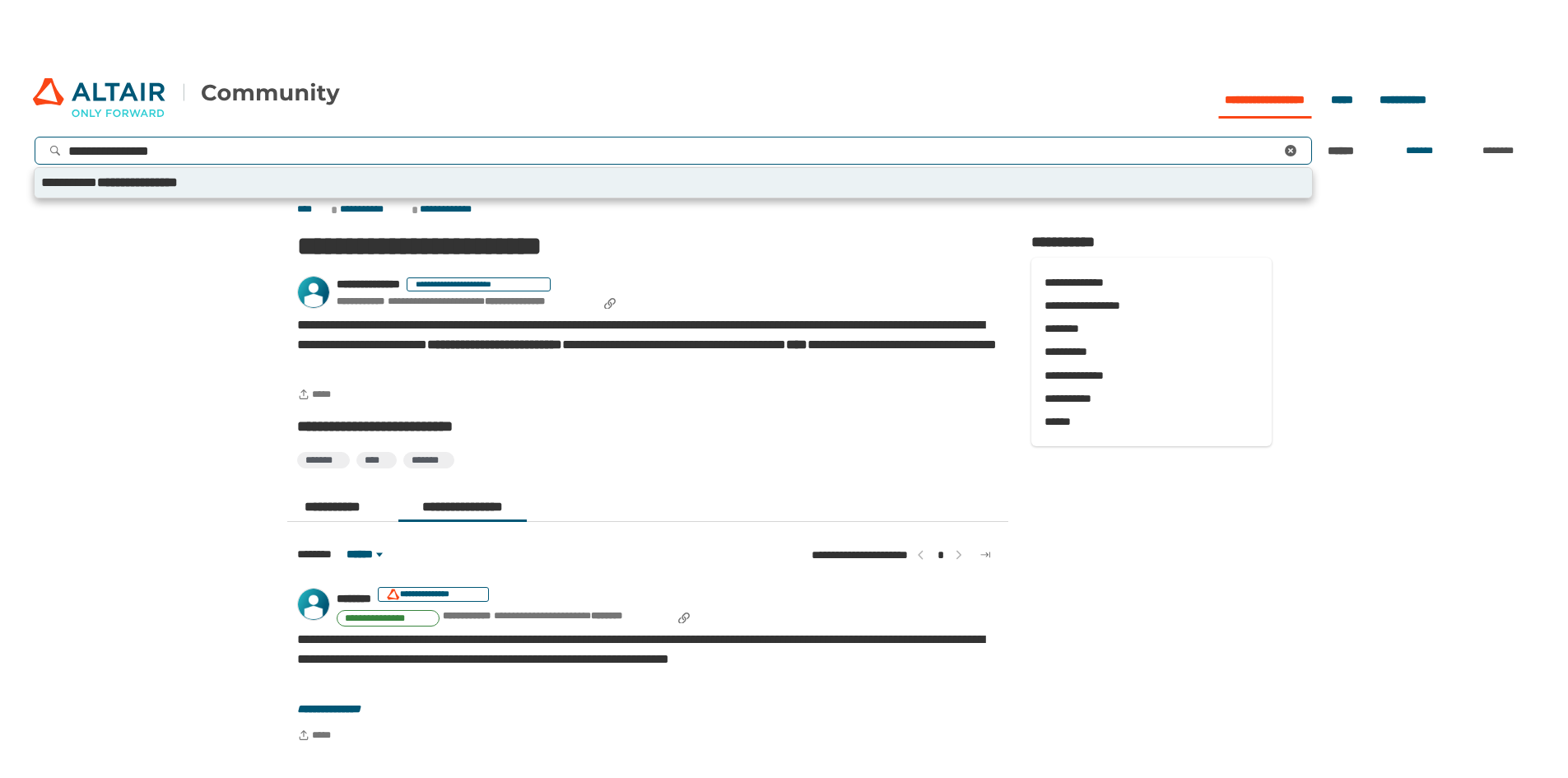 type 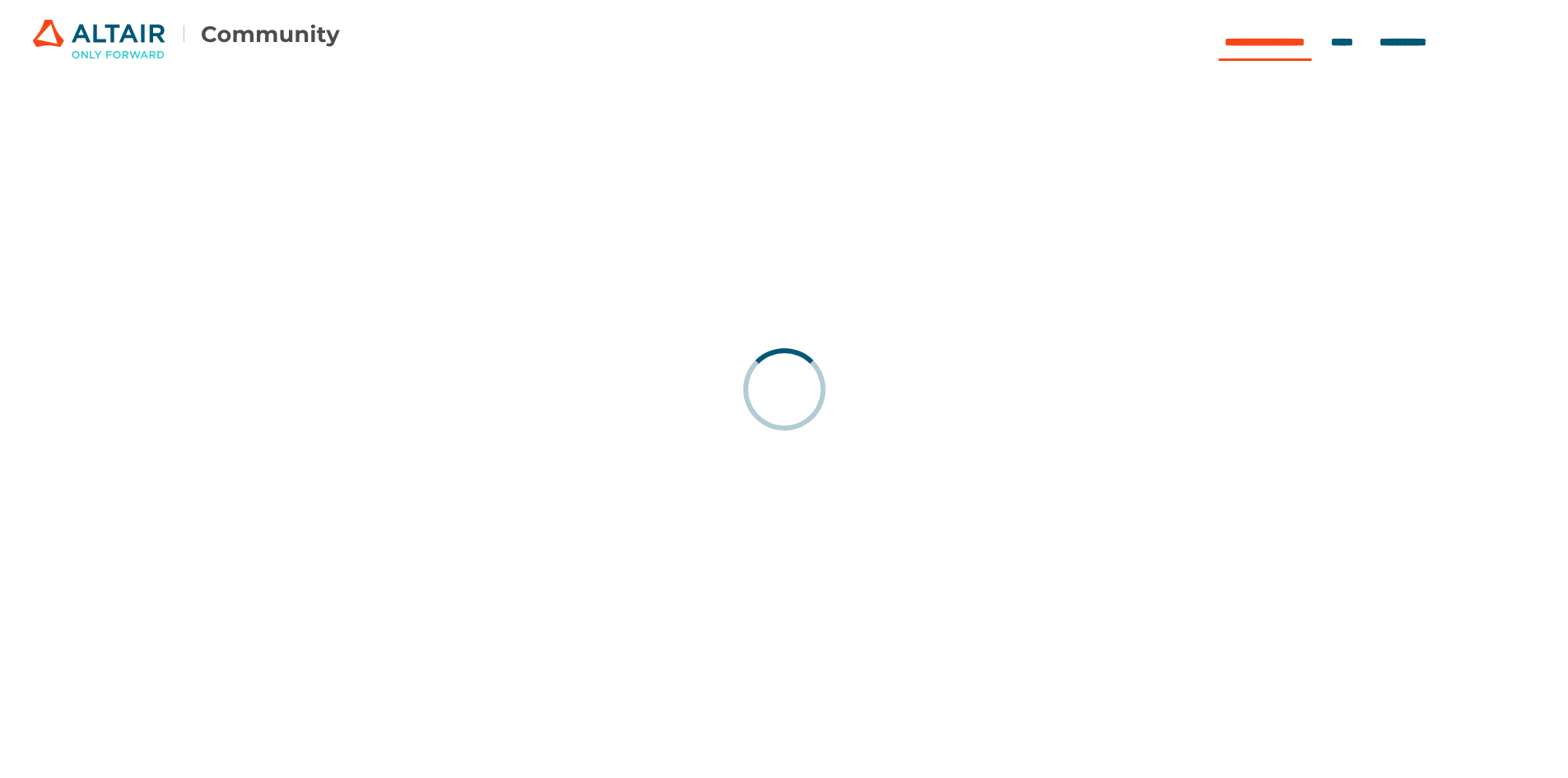 scroll, scrollTop: 0, scrollLeft: 0, axis: both 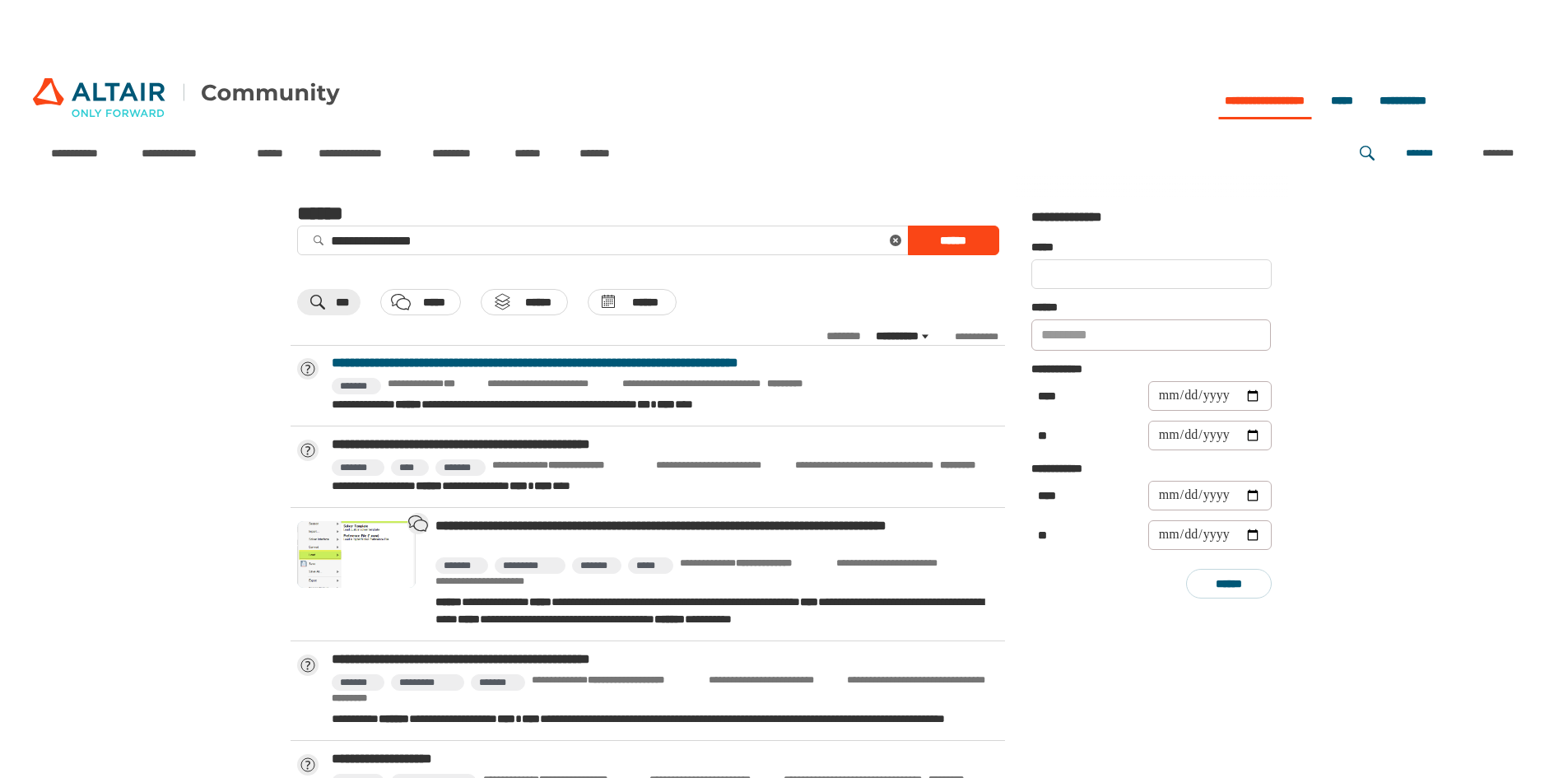 click on "**********" at bounding box center [665, 363] 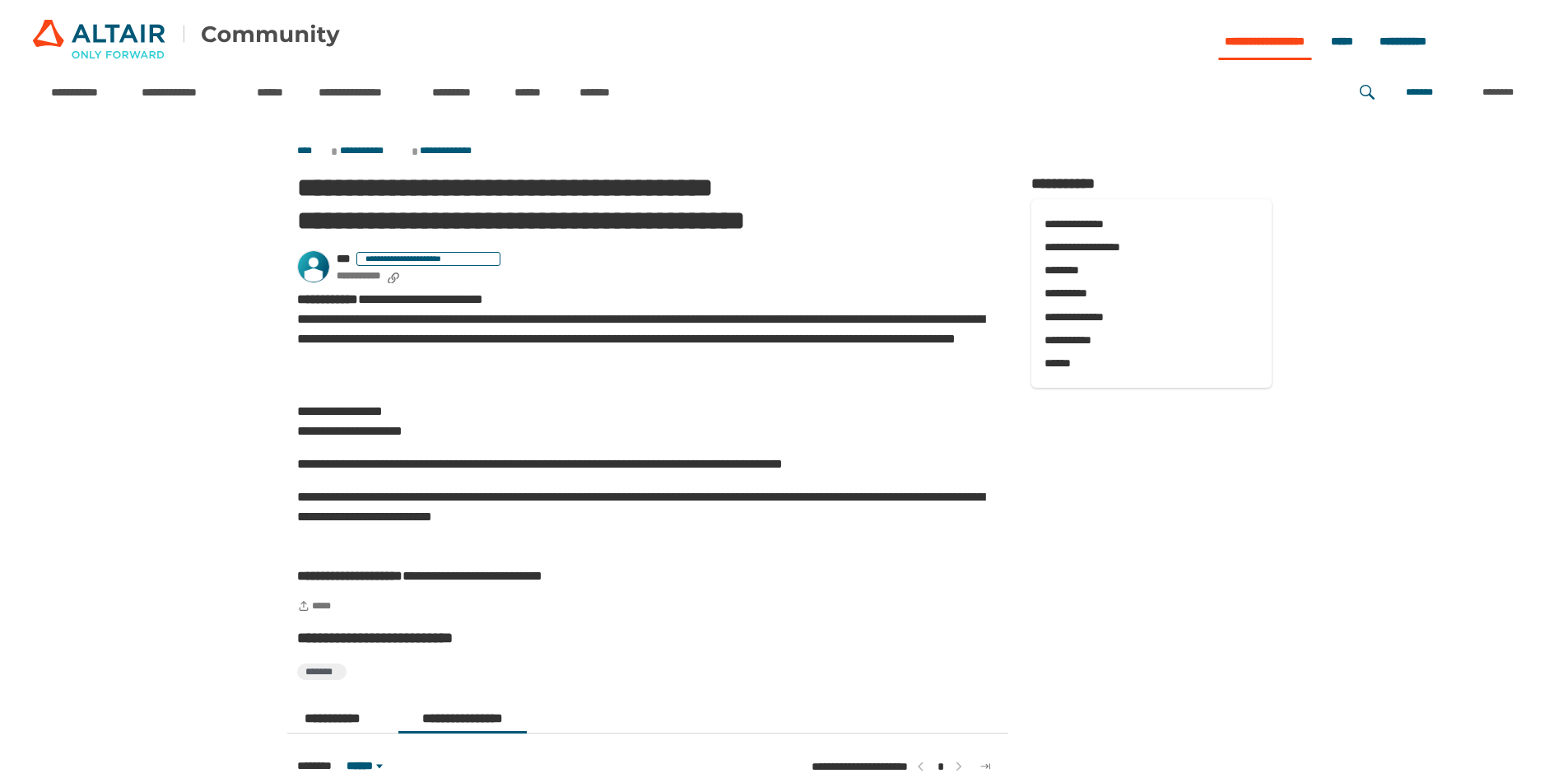 scroll, scrollTop: 0, scrollLeft: 0, axis: both 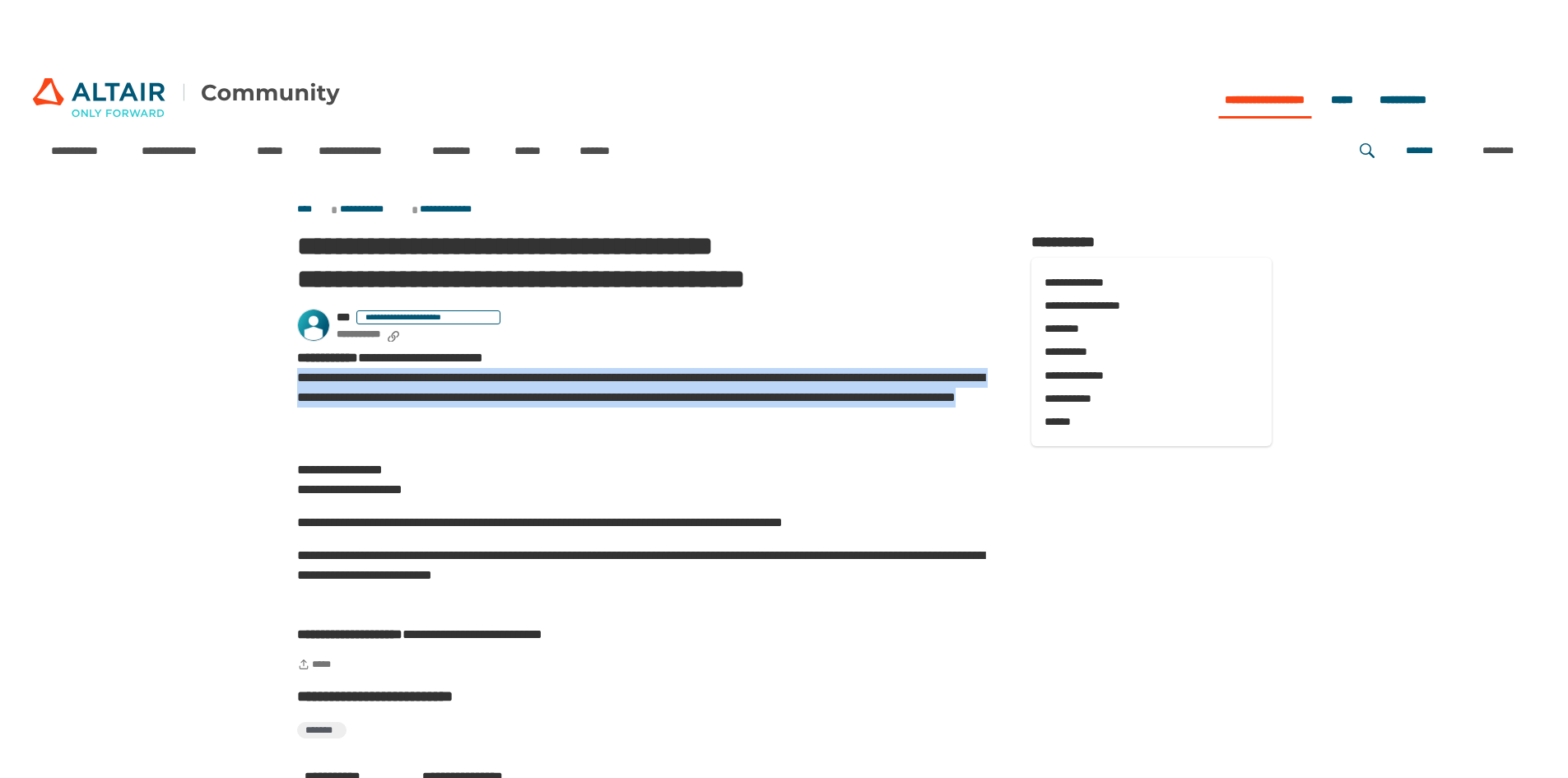 drag, startPoint x: 295, startPoint y: 376, endPoint x: 391, endPoint y: 436, distance: 113.20777 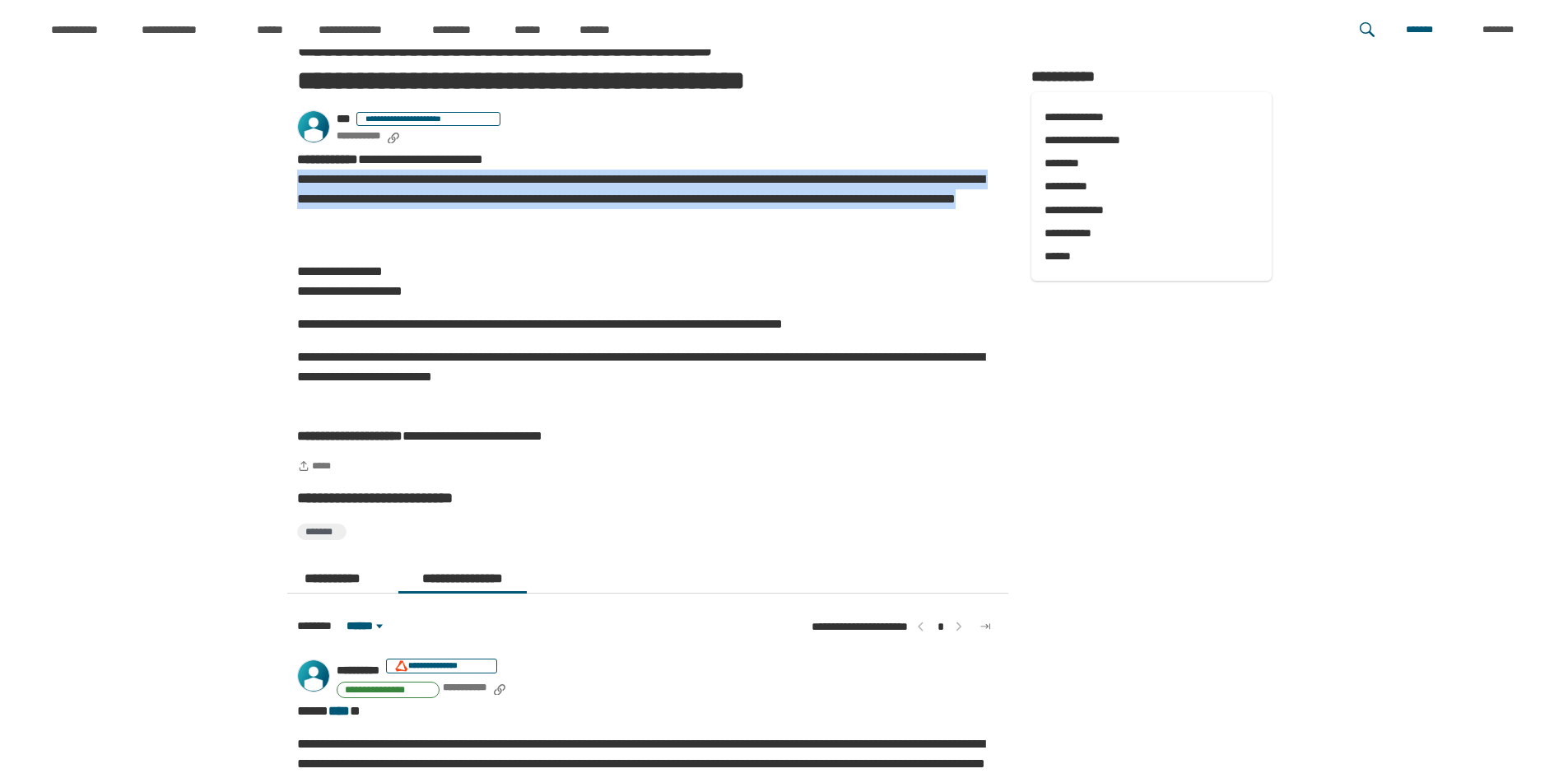 scroll, scrollTop: 0, scrollLeft: 0, axis: both 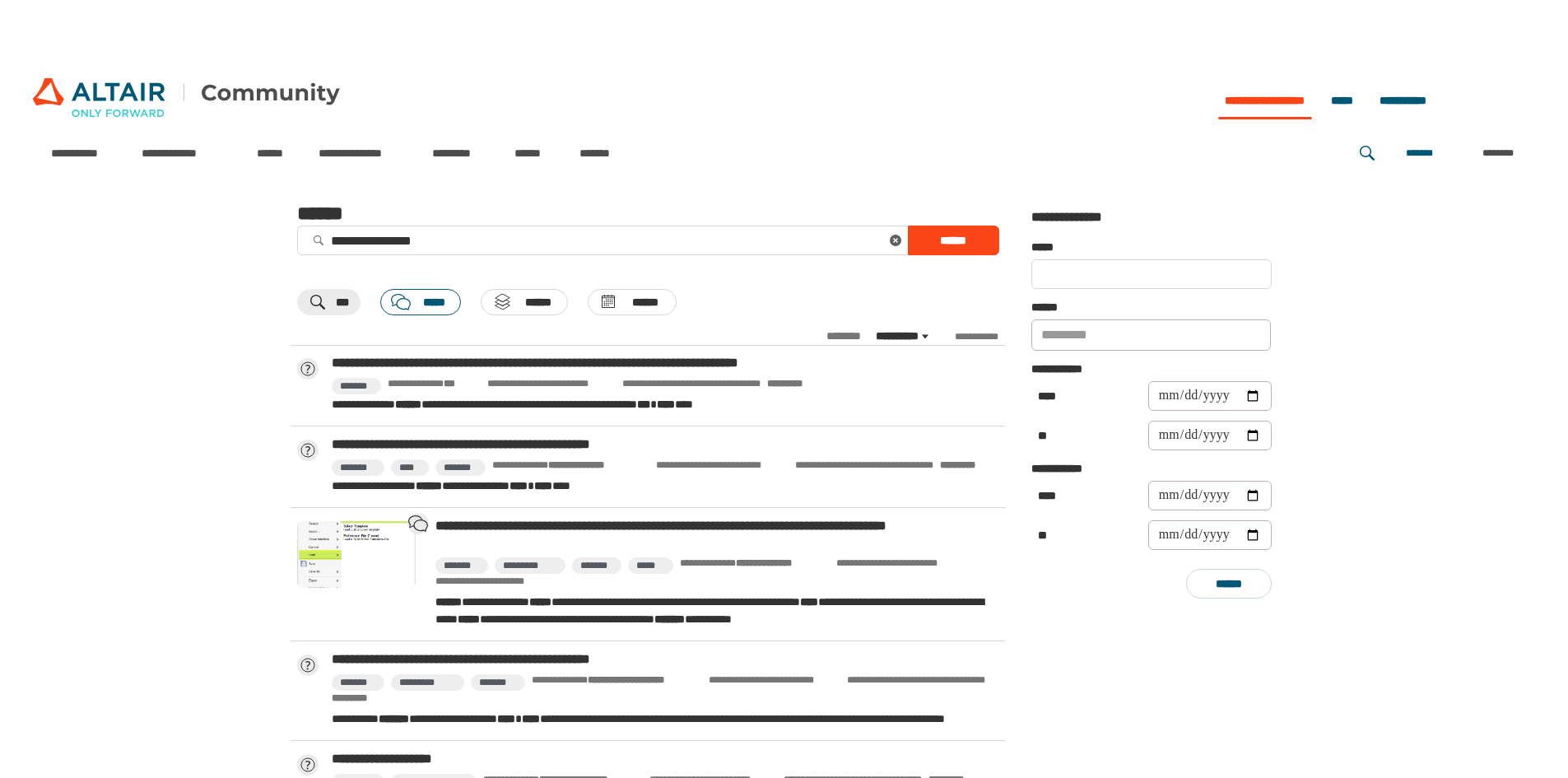 click at bounding box center [401, 302] 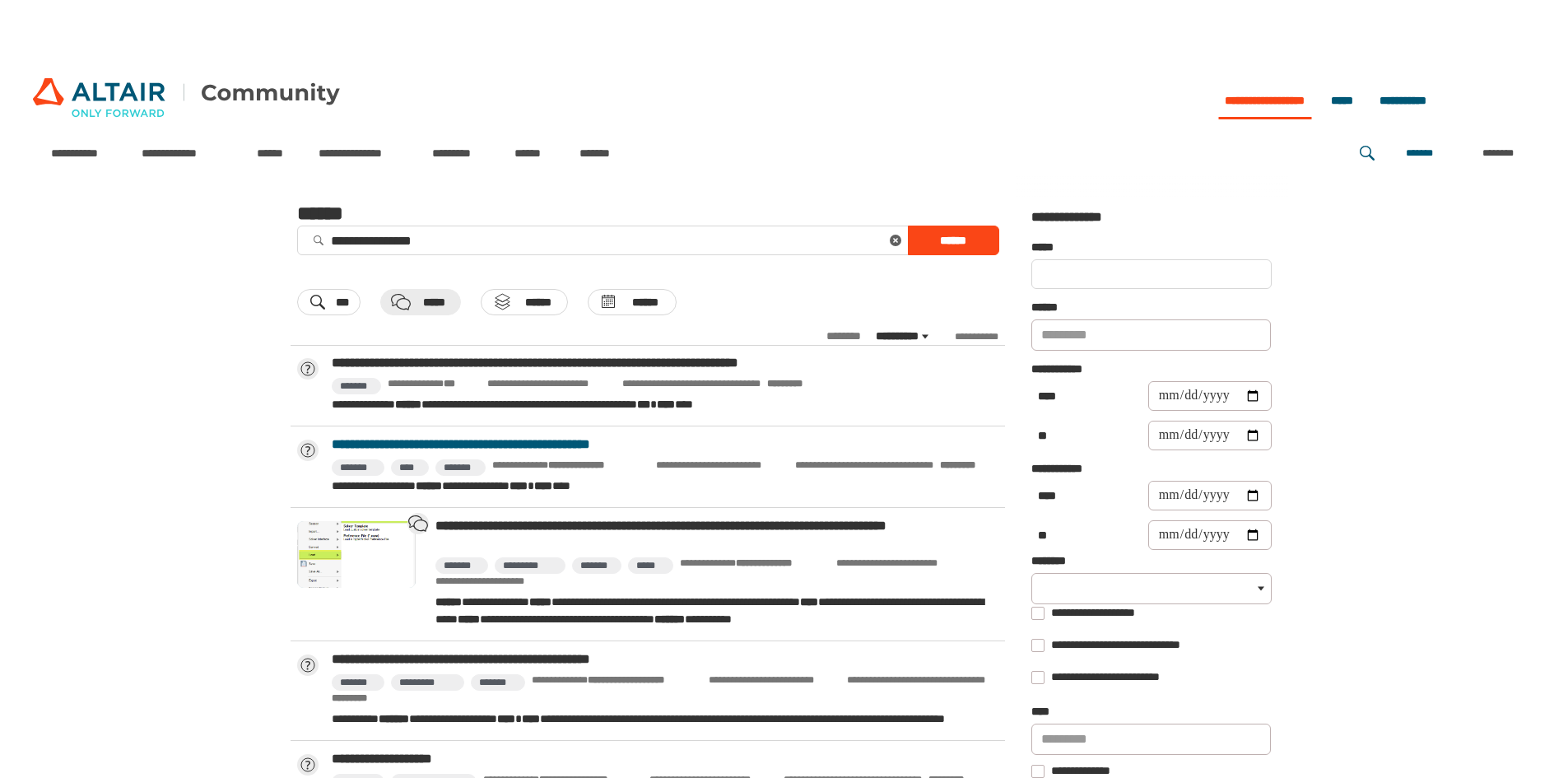 click on "**********" at bounding box center [665, 445] 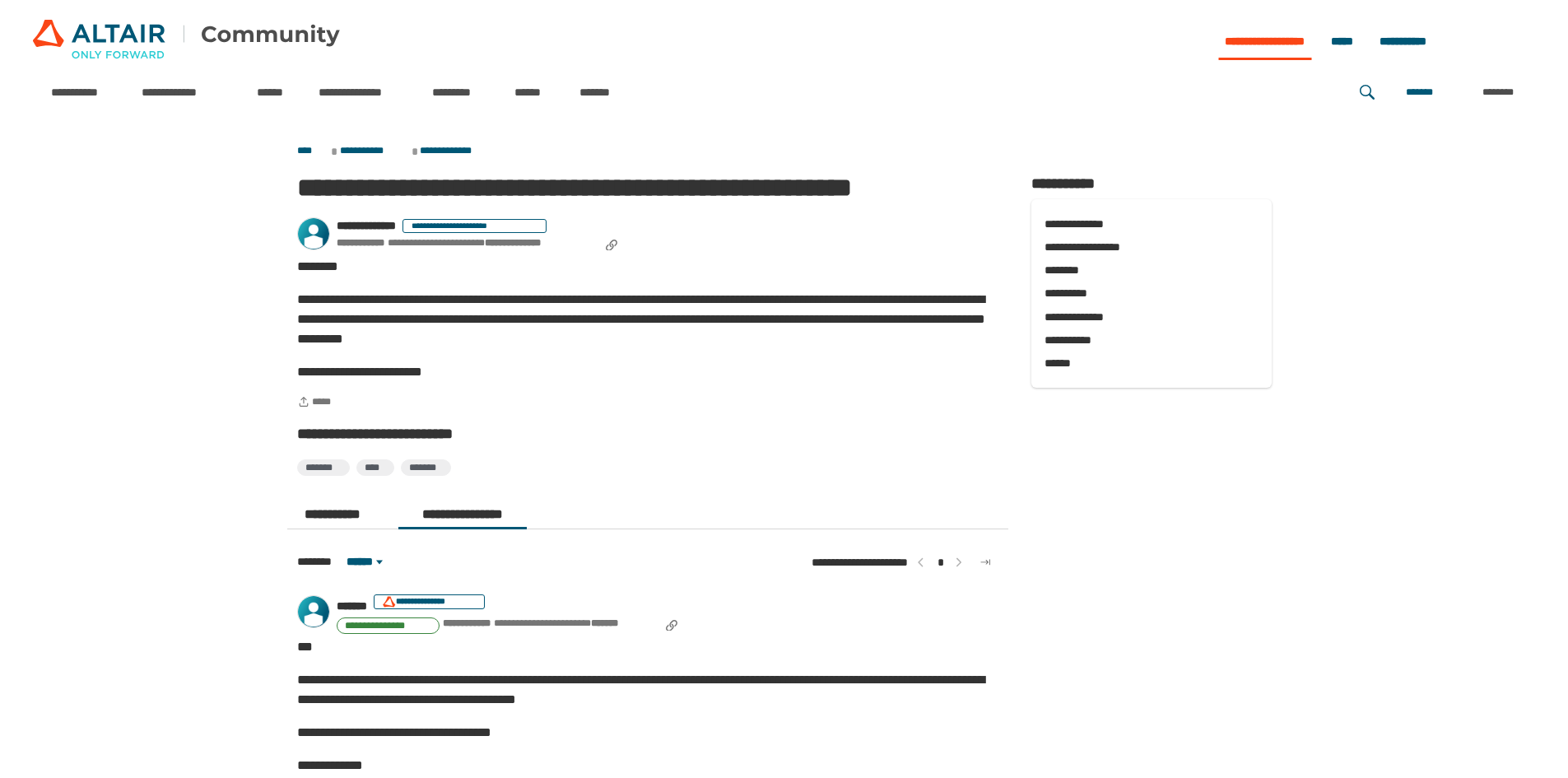 scroll, scrollTop: 0, scrollLeft: 0, axis: both 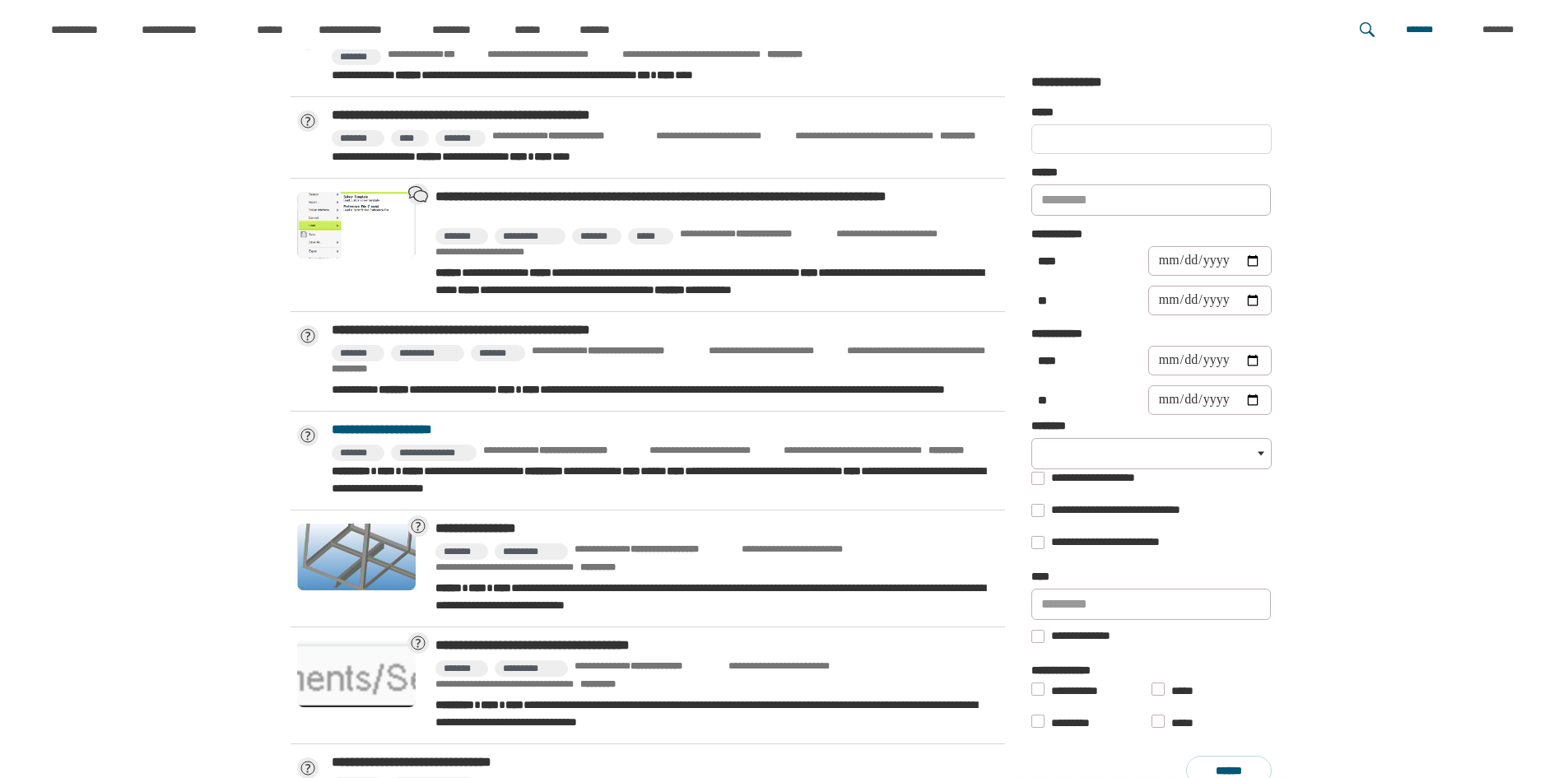 click on "**********" at bounding box center [665, 430] 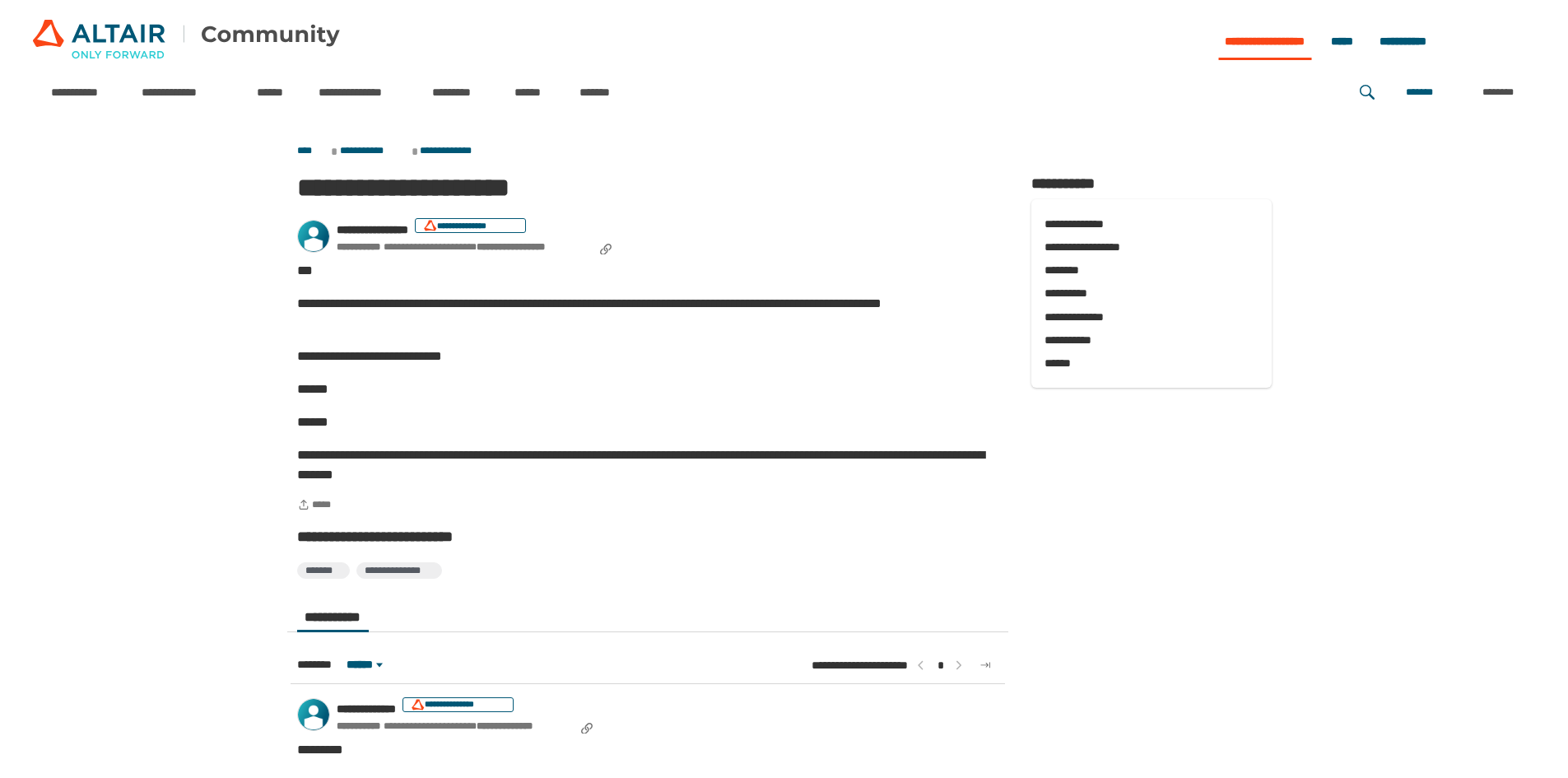 scroll, scrollTop: 0, scrollLeft: 0, axis: both 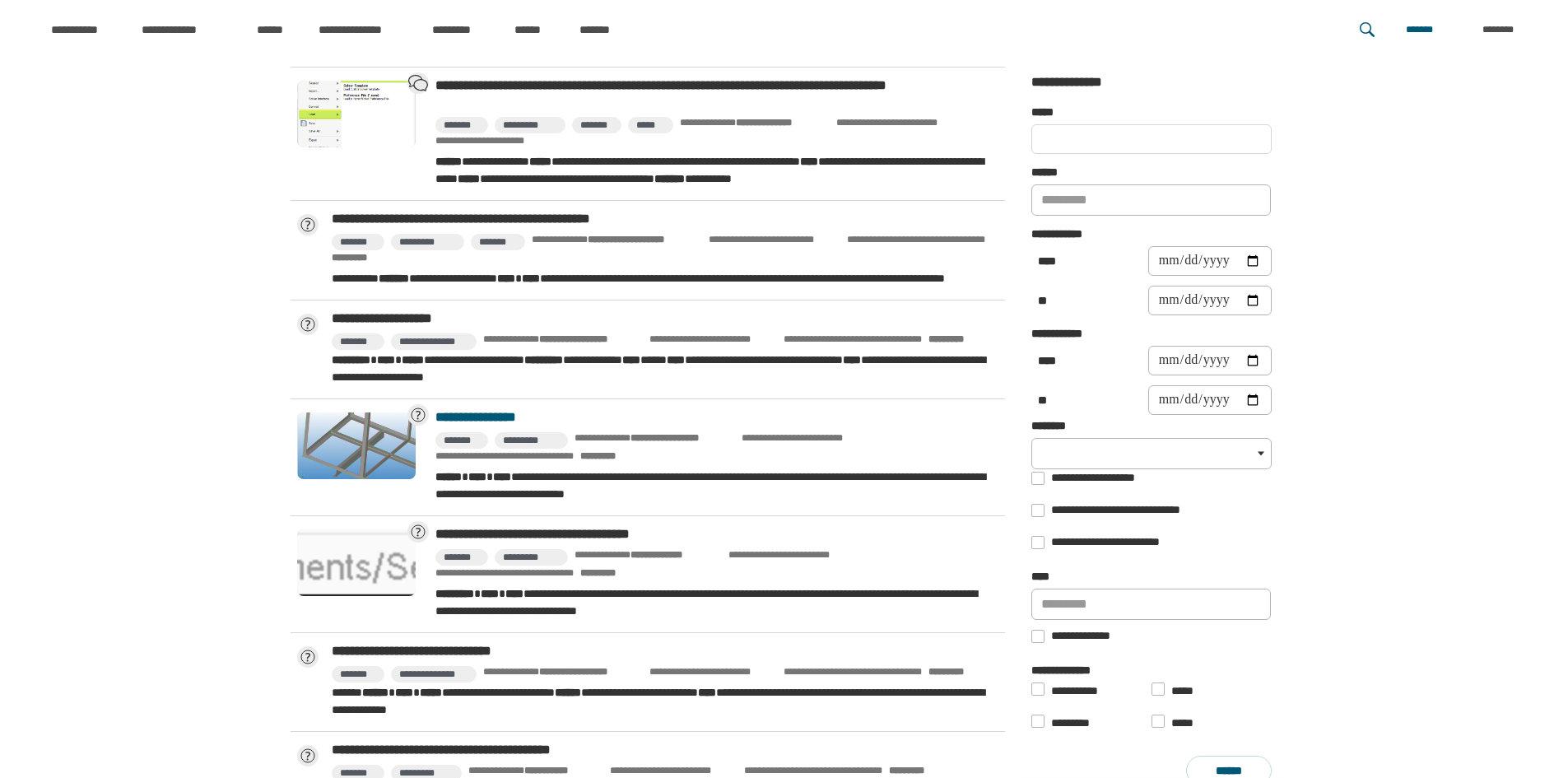 click on "**********" at bounding box center (714, 417) 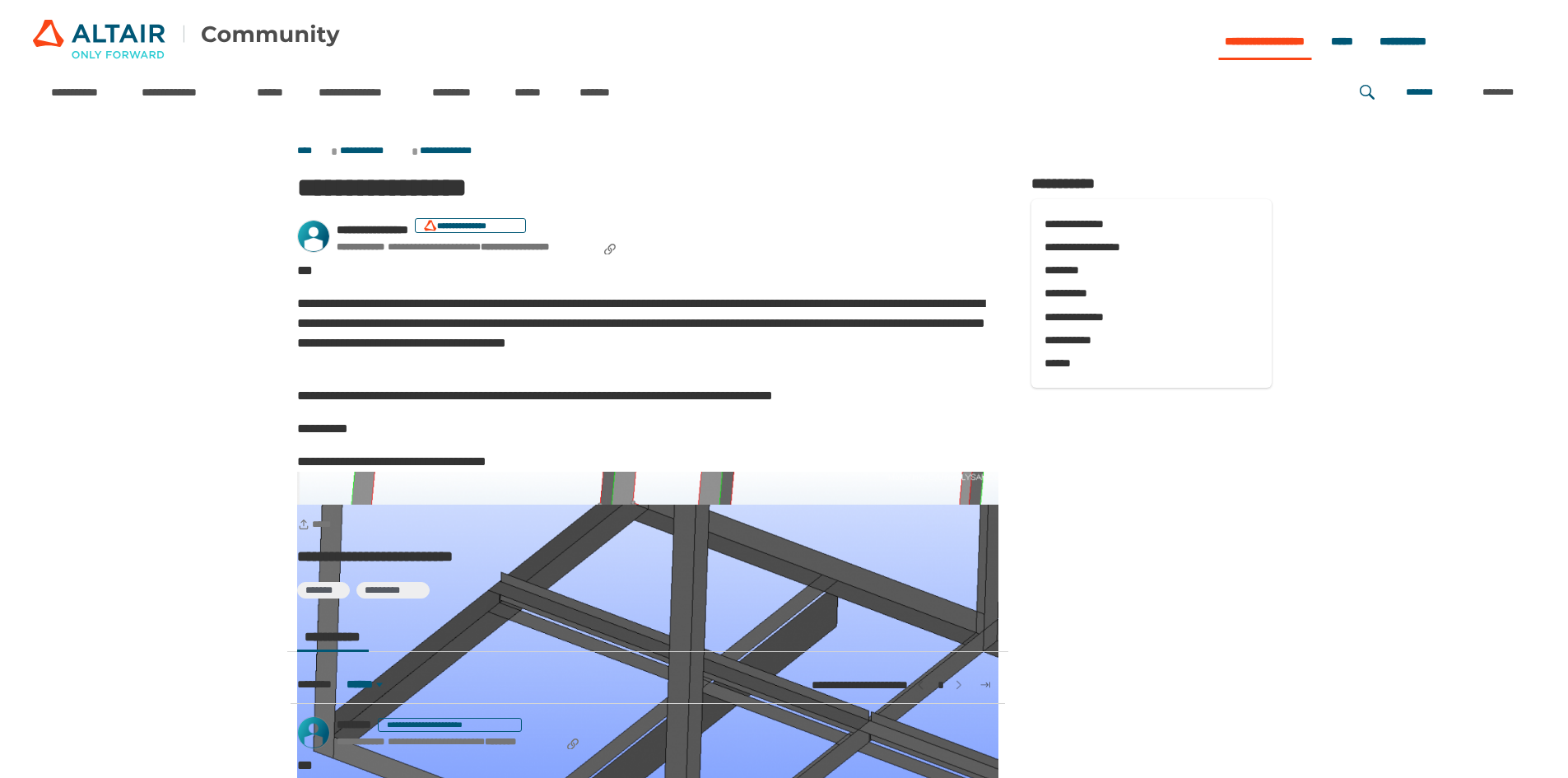 scroll, scrollTop: 0, scrollLeft: 0, axis: both 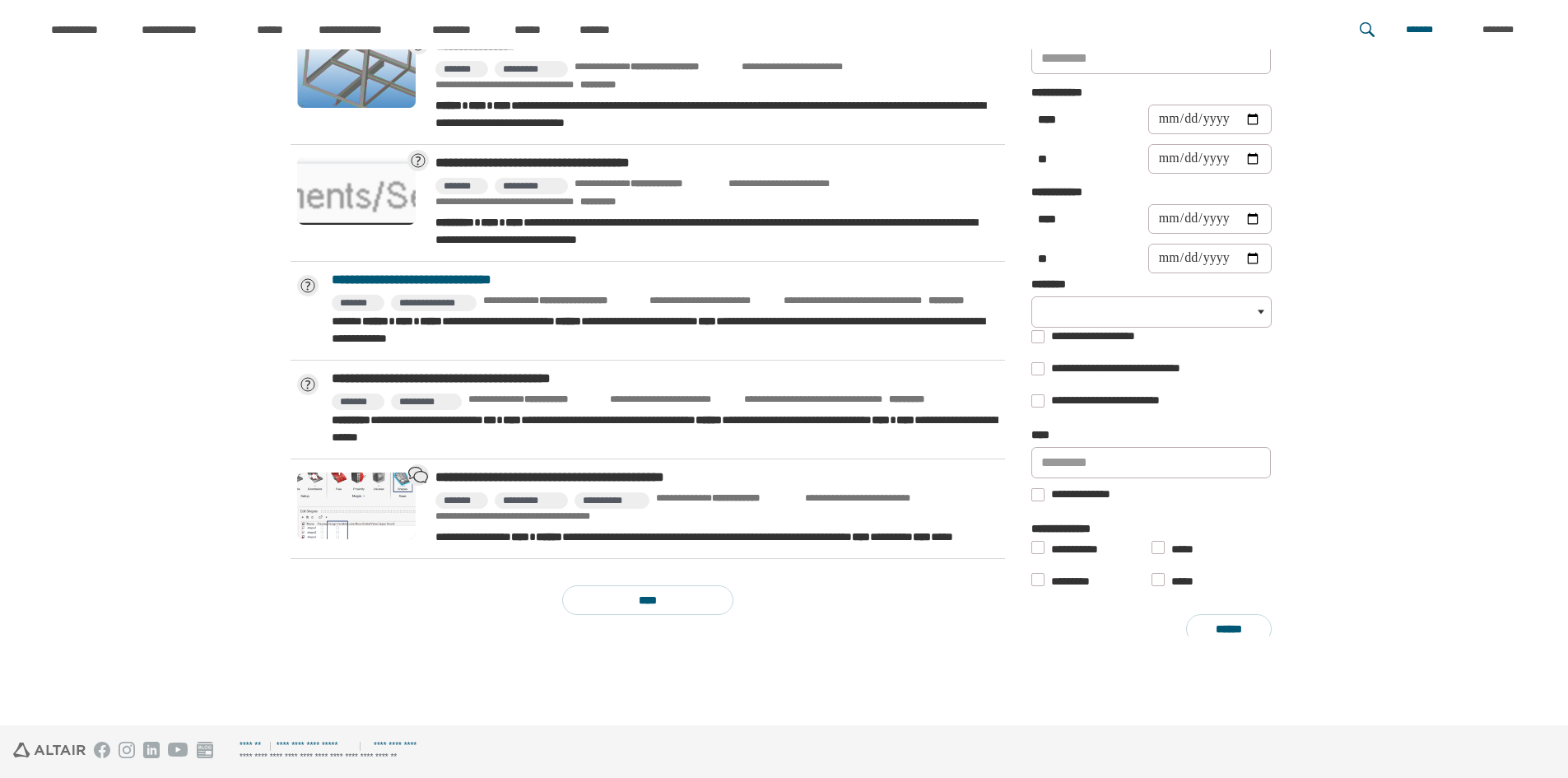 click on "**********" at bounding box center (665, 280) 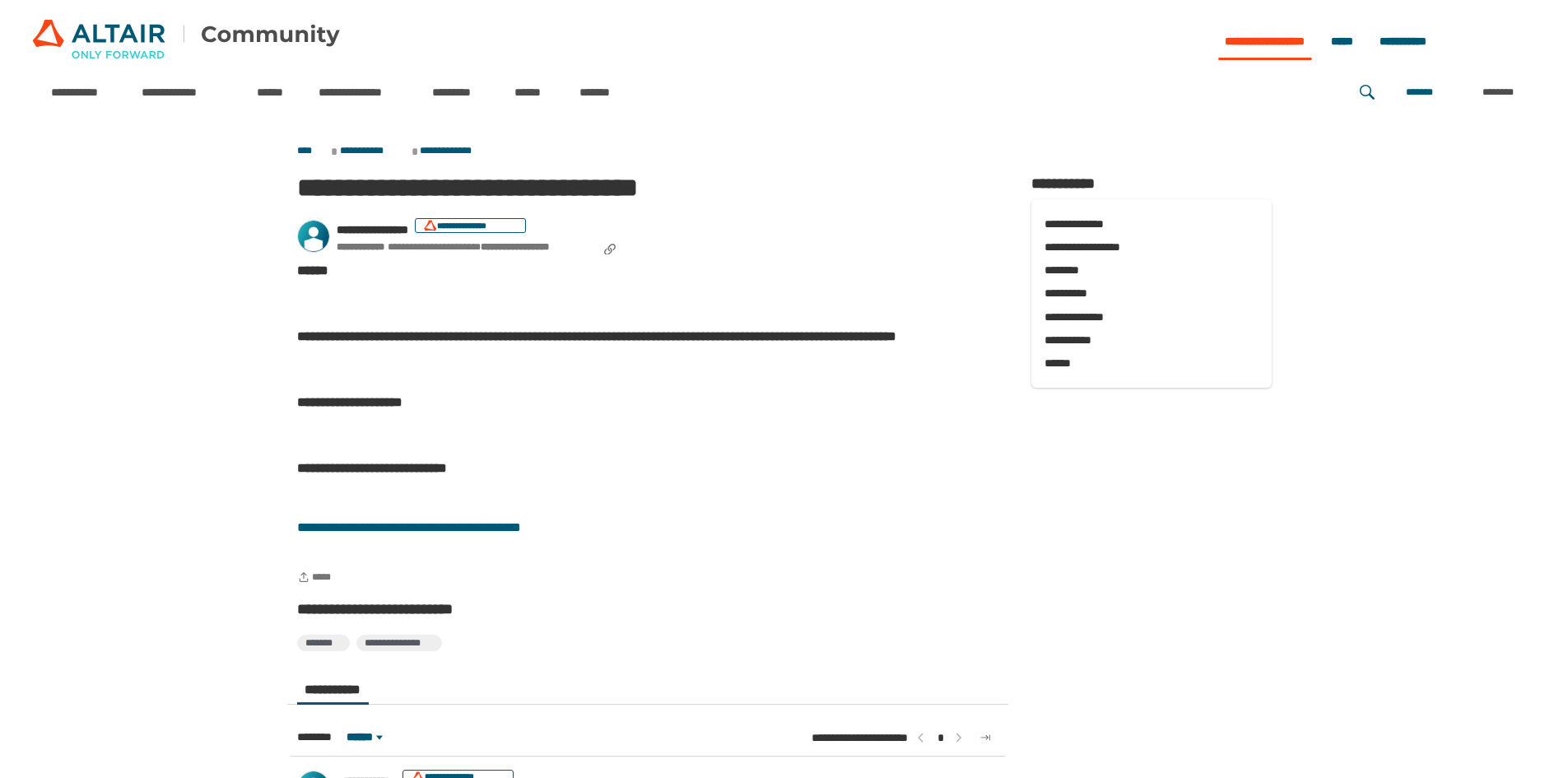 scroll, scrollTop: 0, scrollLeft: 0, axis: both 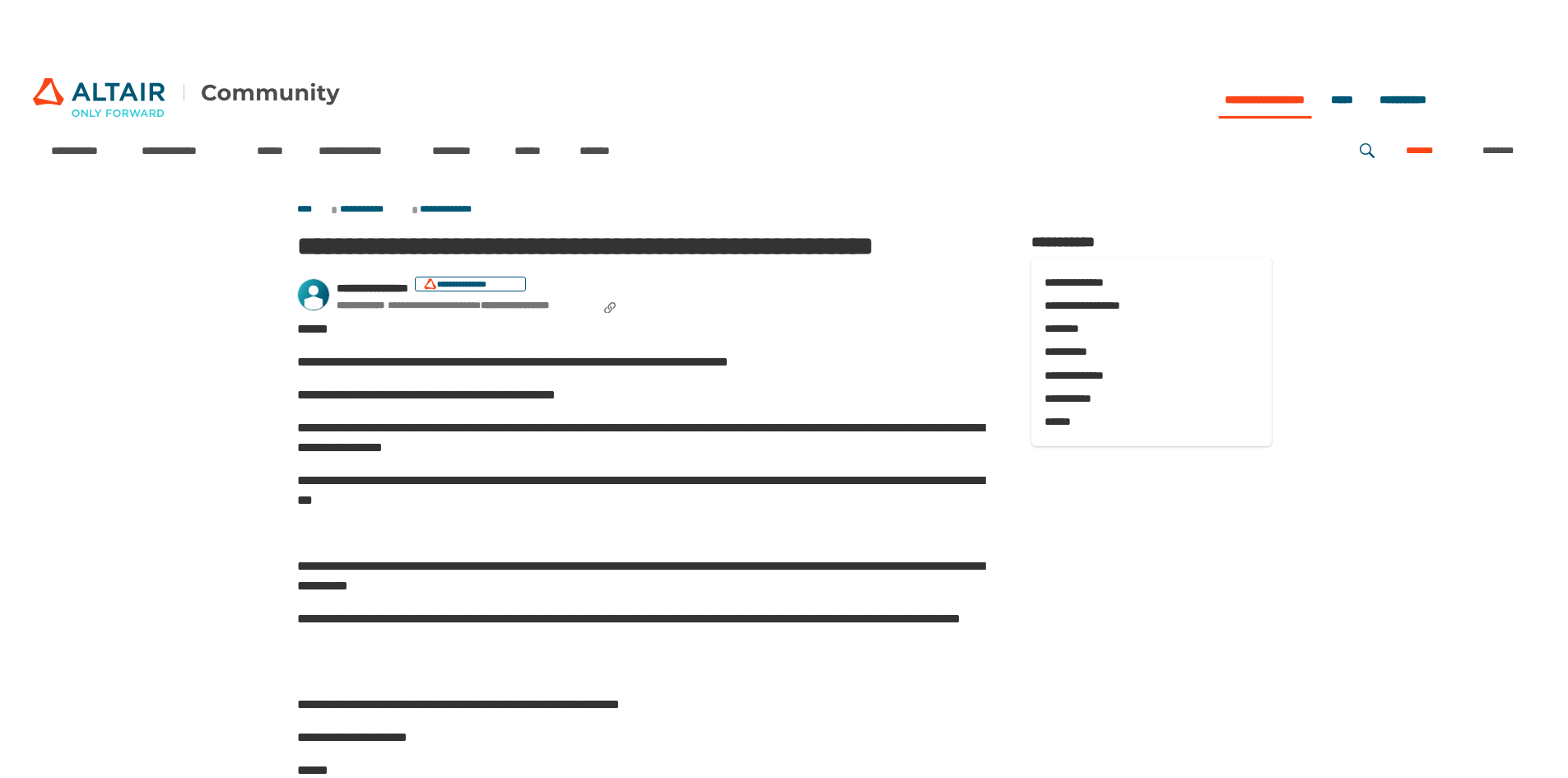 click on "*******" at bounding box center (1419, 151) 